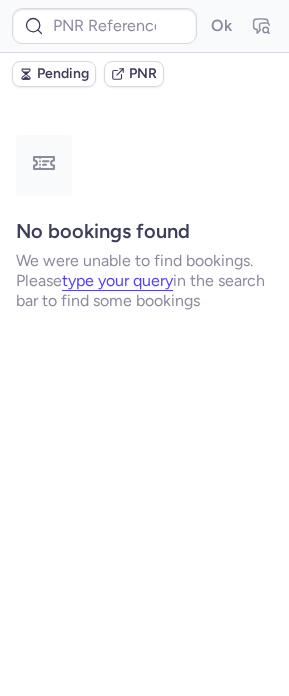 scroll, scrollTop: 0, scrollLeft: 0, axis: both 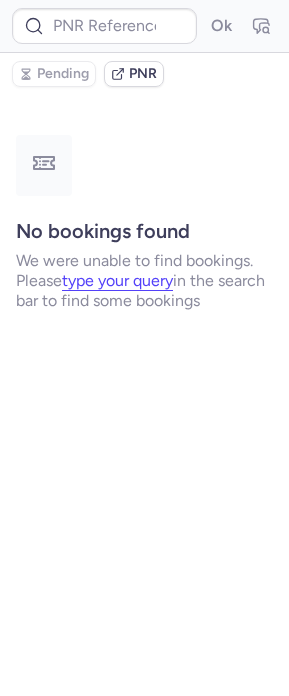 type on "CPRNJW" 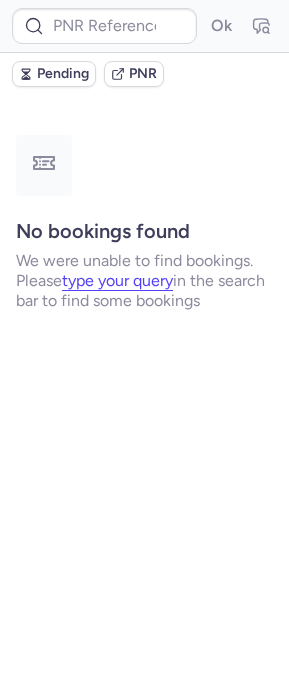 type on "CP54XD" 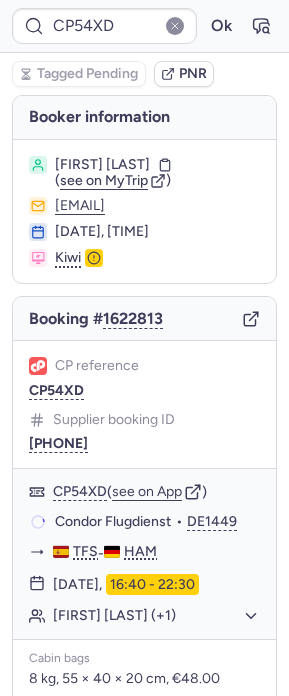 type 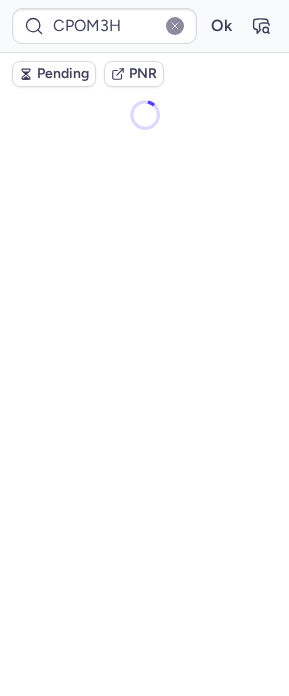 scroll, scrollTop: 0, scrollLeft: 0, axis: both 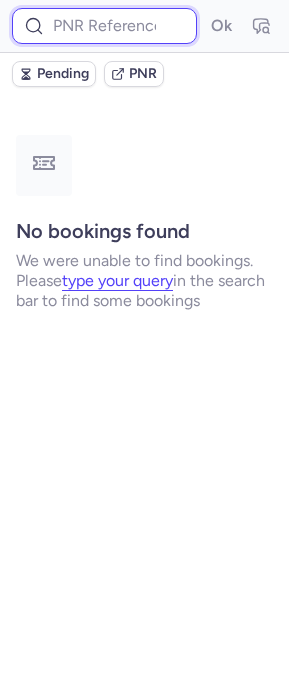 click at bounding box center [104, 26] 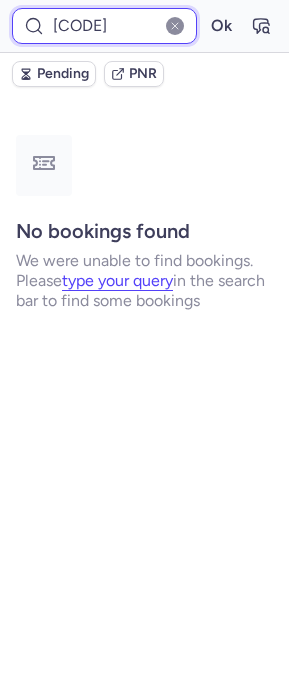 type on "[CODE]" 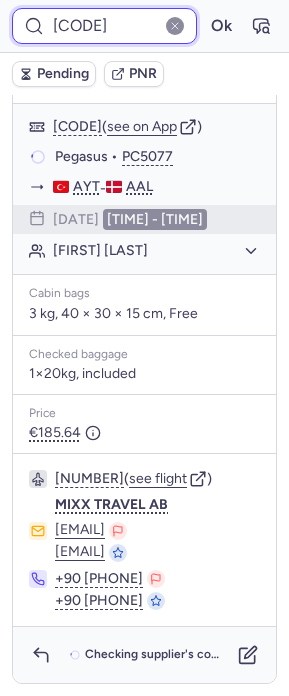 scroll, scrollTop: 0, scrollLeft: 0, axis: both 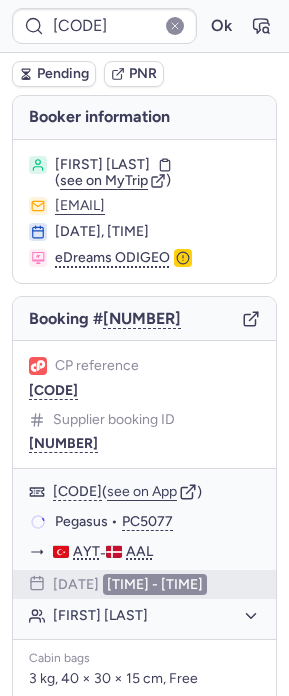 click on "Booking # [NUMBER]" at bounding box center (144, 319) 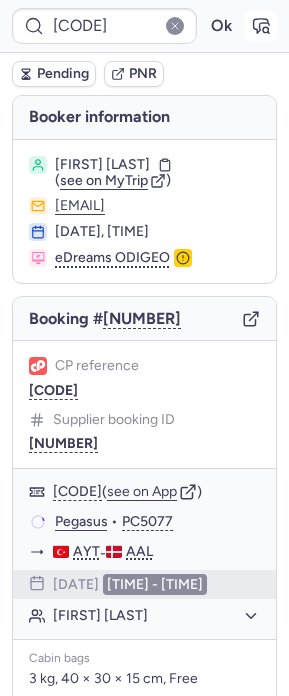 click at bounding box center [261, 26] 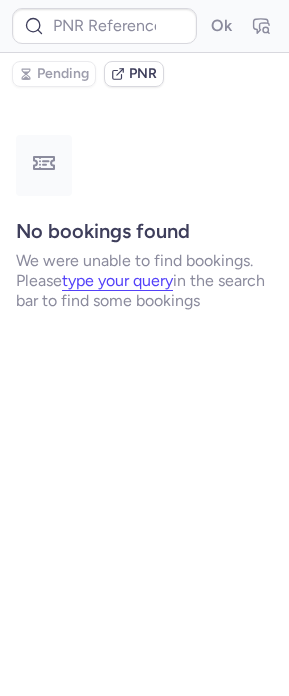 type on "CPVR7A" 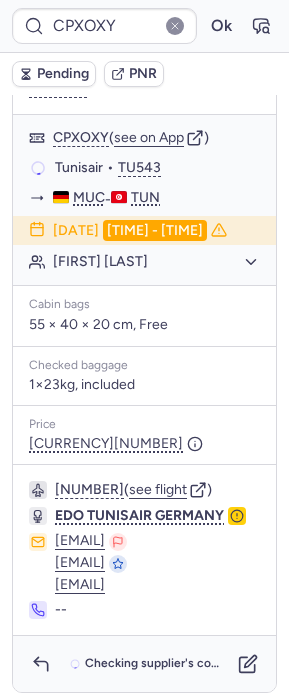 scroll, scrollTop: 0, scrollLeft: 0, axis: both 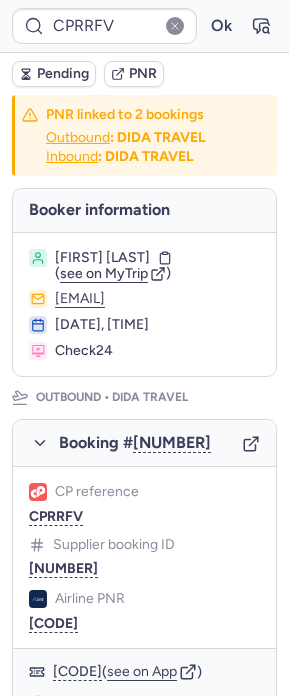 type on "[NUMBER]" 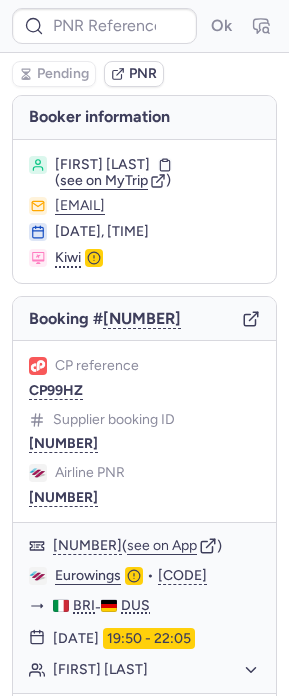 type on "CPCRNN" 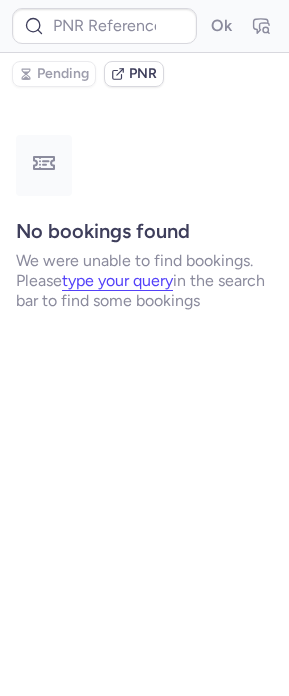 type on "CPXOXY" 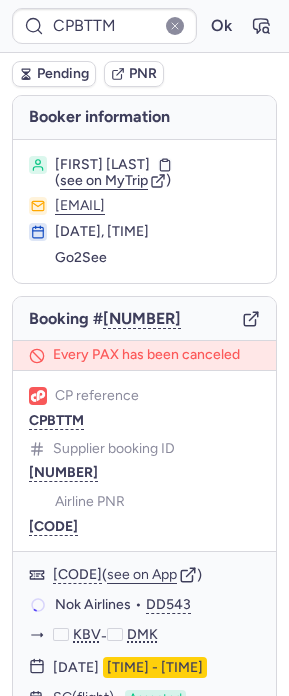 type on "CPRNJW" 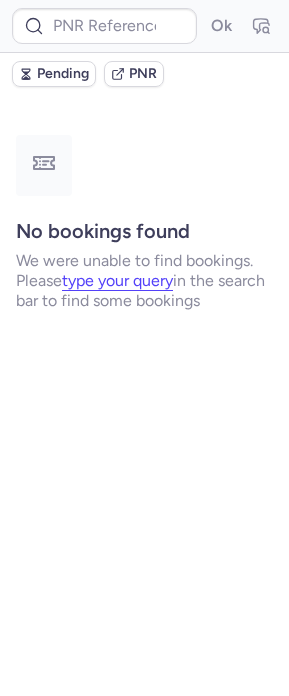 type on "CPCQR3" 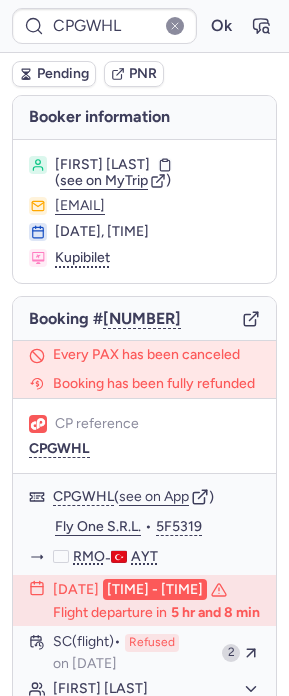 scroll, scrollTop: 493, scrollLeft: 0, axis: vertical 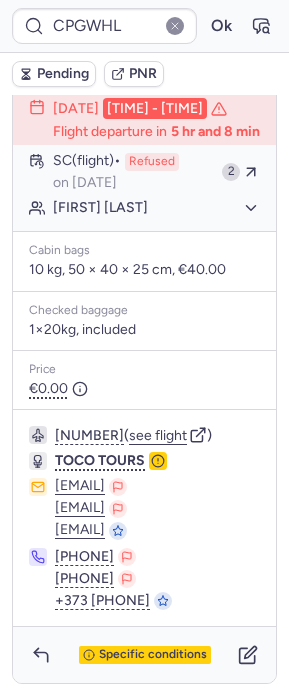type on "CPIOCR" 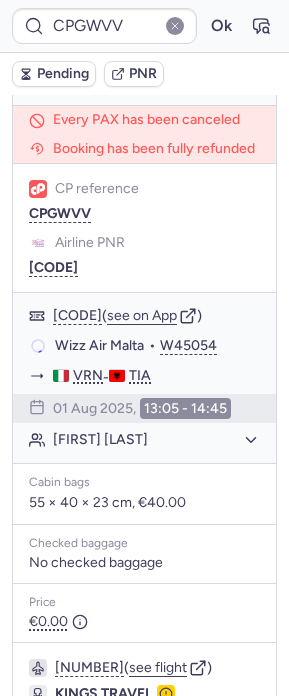 scroll, scrollTop: 418, scrollLeft: 0, axis: vertical 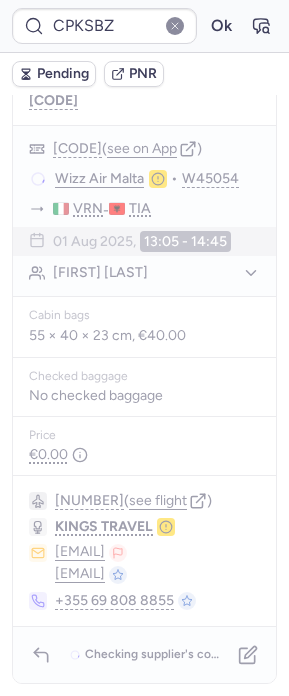 type on "CPGWHL" 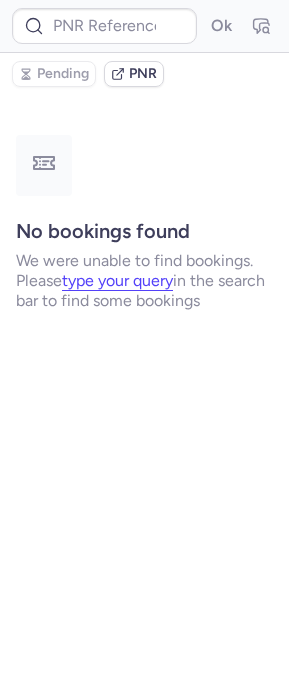 scroll, scrollTop: 0, scrollLeft: 0, axis: both 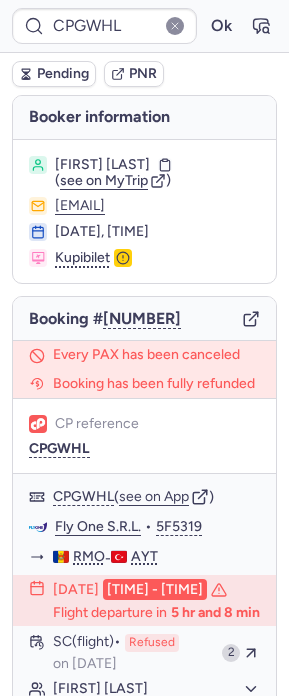 type on "CPXOXY" 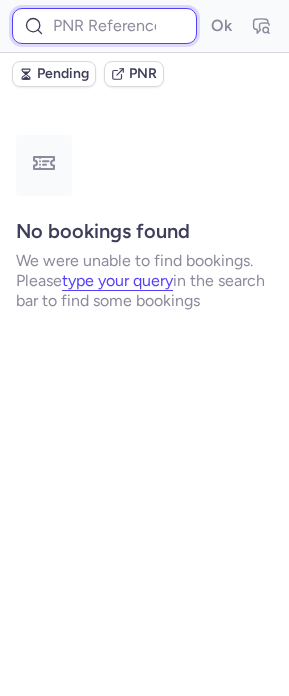 click at bounding box center (104, 26) 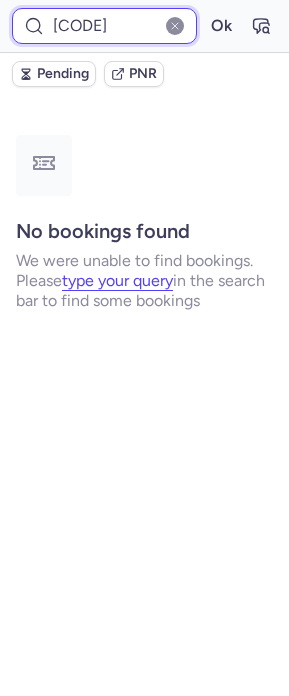 click on "Ok" at bounding box center [221, 26] 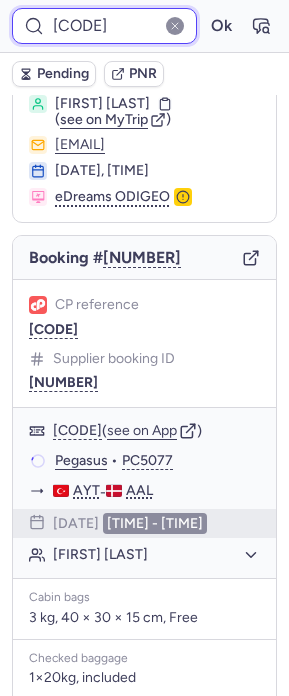 scroll, scrollTop: 388, scrollLeft: 0, axis: vertical 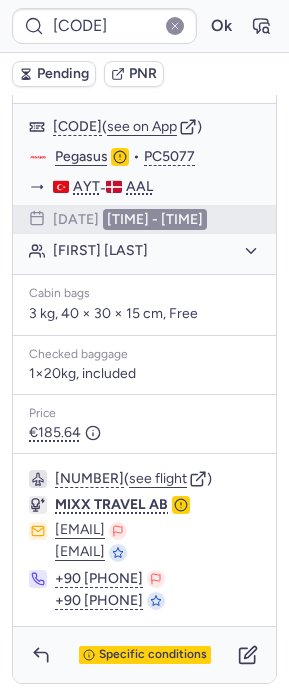 click on "Specific conditions" at bounding box center [144, 655] 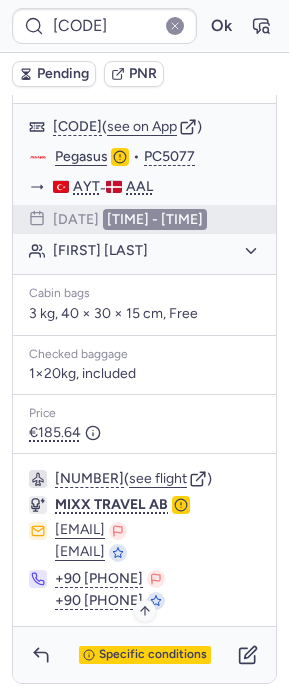 click on "Specific conditions" at bounding box center (153, 655) 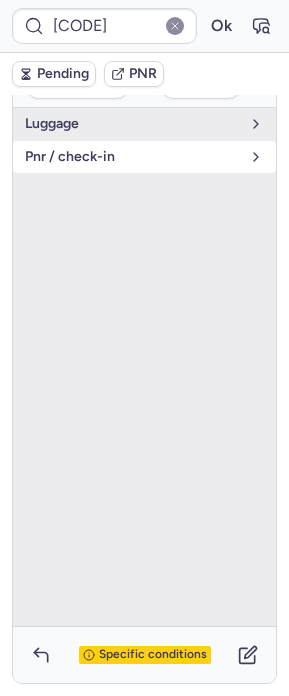 click on "pnr / check-in" at bounding box center [144, 157] 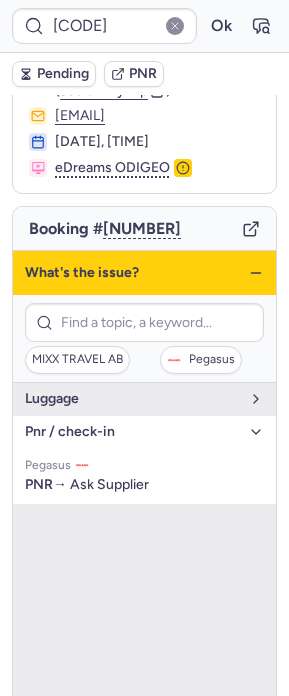 scroll, scrollTop: 0, scrollLeft: 0, axis: both 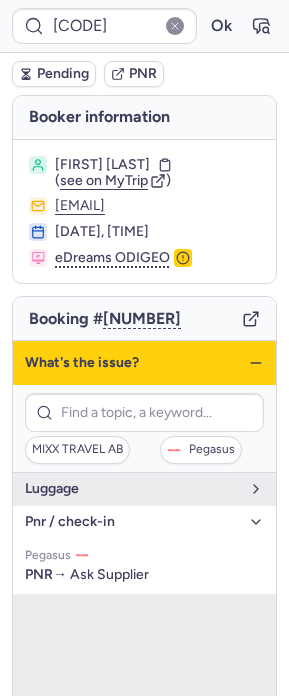 click on "pnr / check-in" at bounding box center (144, 522) 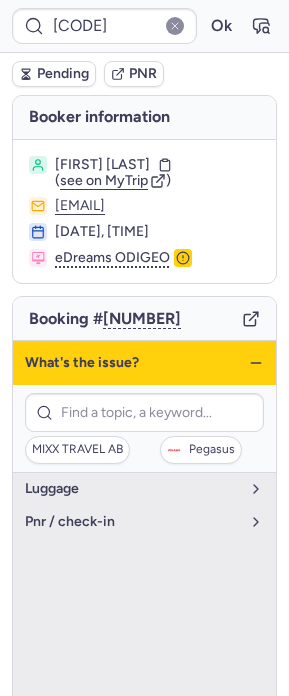 click 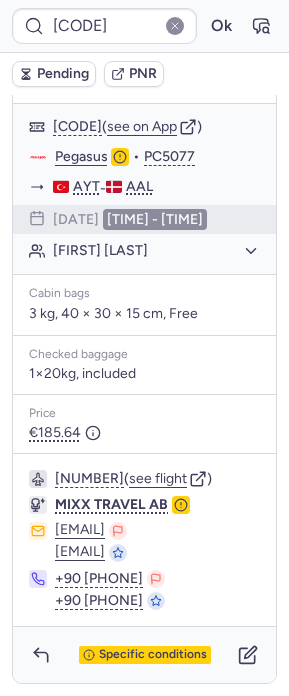 scroll, scrollTop: 101, scrollLeft: 0, axis: vertical 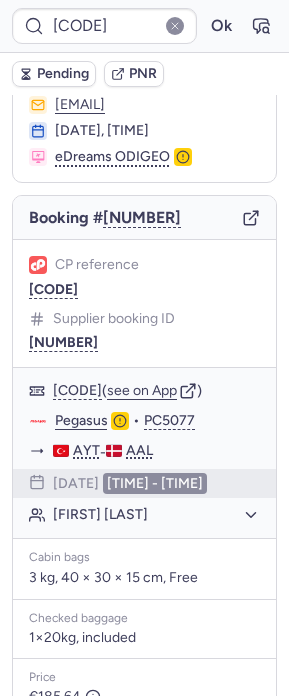 click on "CP reference [CODE] Supplier booking ID [NUMBER]" at bounding box center (144, 303) 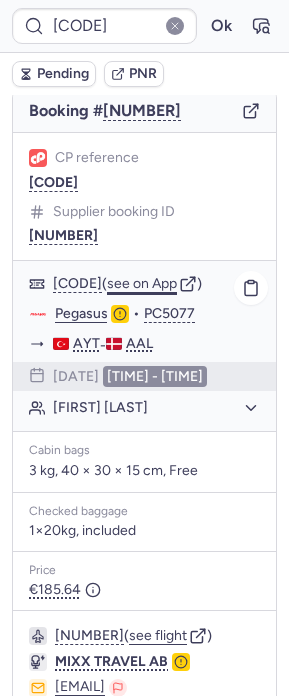 scroll, scrollTop: 383, scrollLeft: 0, axis: vertical 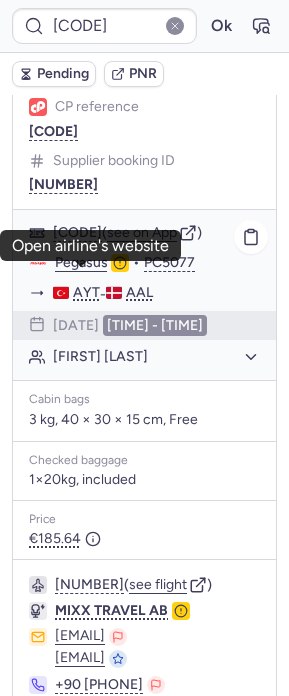 click on "Pegasus" 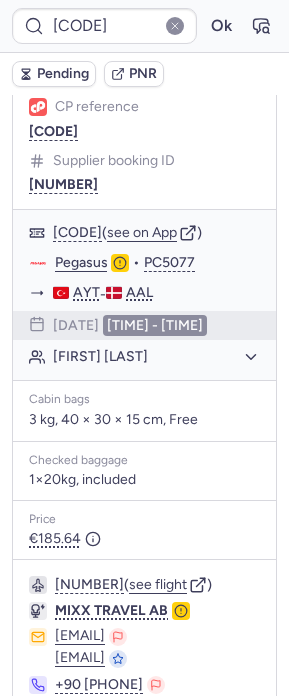 scroll, scrollTop: 46, scrollLeft: 0, axis: vertical 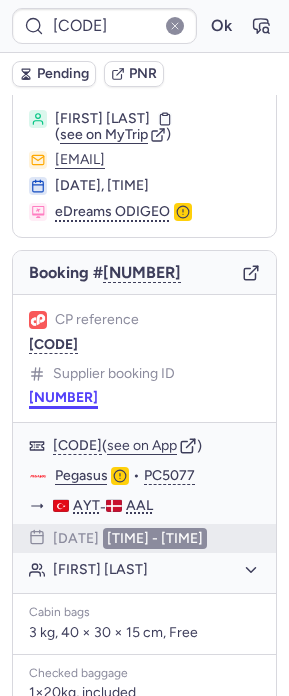 click on "[NUMBER]" at bounding box center (63, 398) 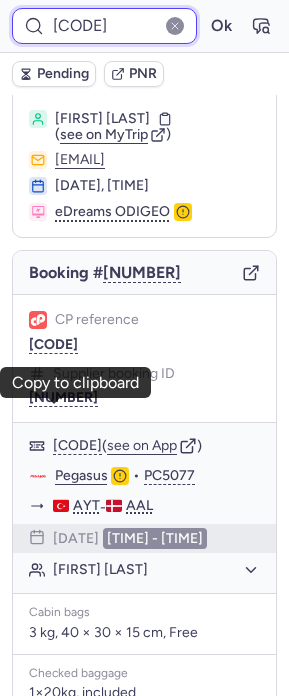 click on "[CODE]" at bounding box center (104, 26) 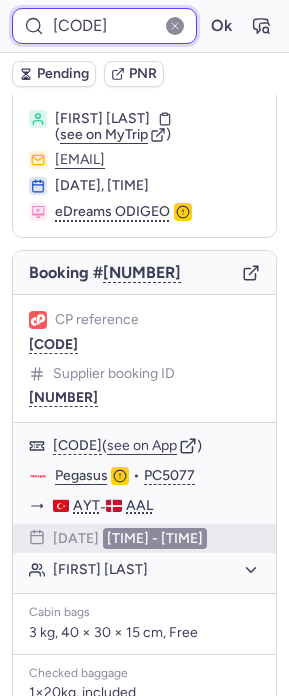 click on "[CODE]" at bounding box center (104, 26) 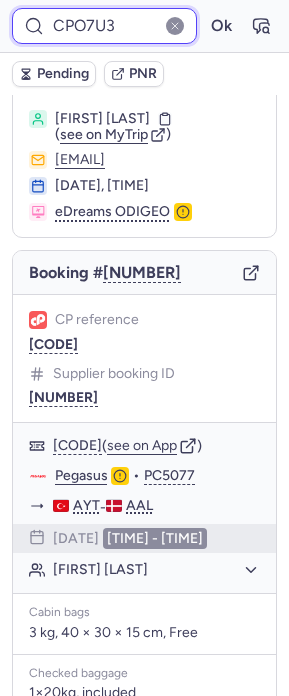 type on "CPO7U3" 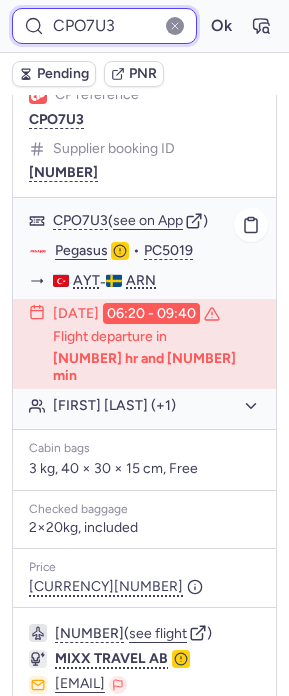 scroll, scrollTop: 263, scrollLeft: 0, axis: vertical 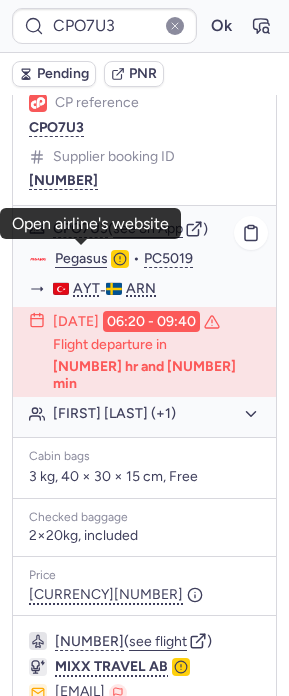 click on "Pegasus" 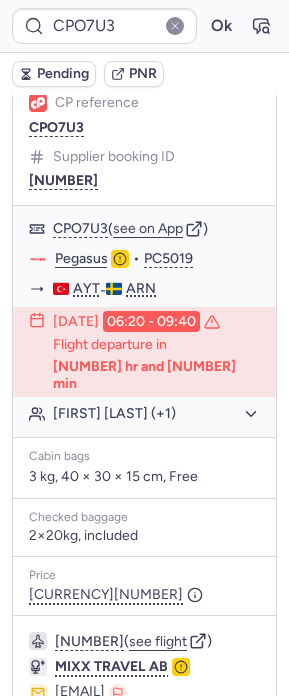 click on "Supplier booking ID" at bounding box center [114, 157] 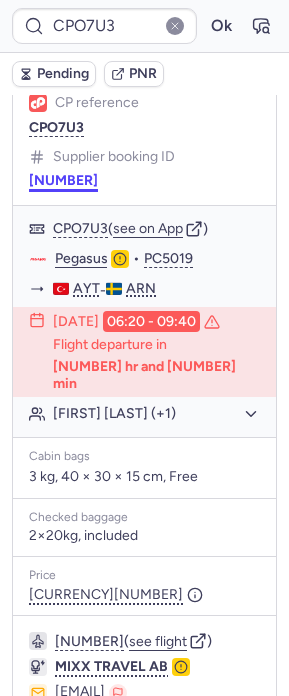 click on "[NUMBER]" at bounding box center [63, 181] 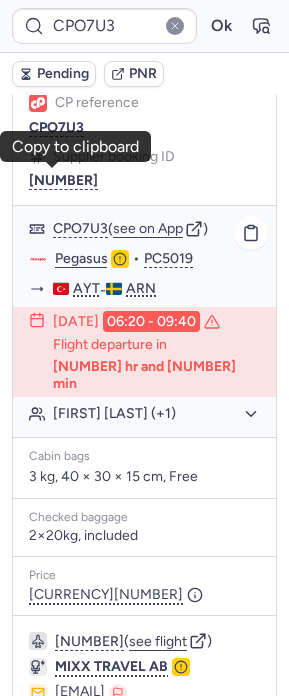 click on "[FIRST] [LAST] (+1)" 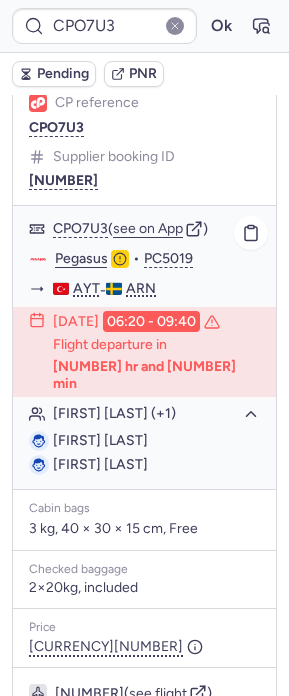 click on "[FIRST] [LAST]" at bounding box center [100, 440] 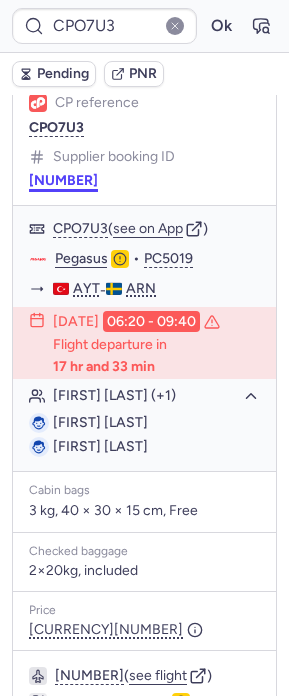 click on "[NUMBER]" at bounding box center (63, 181) 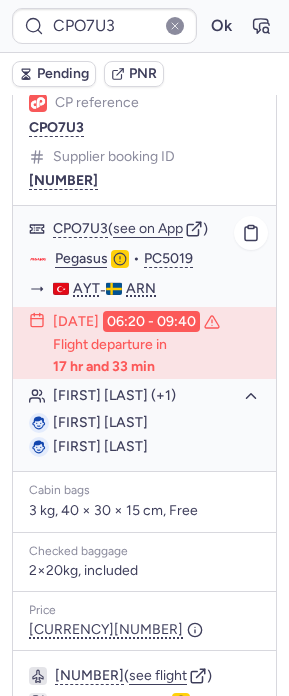 click on "[FIRST] [LAST]" at bounding box center [100, 423] 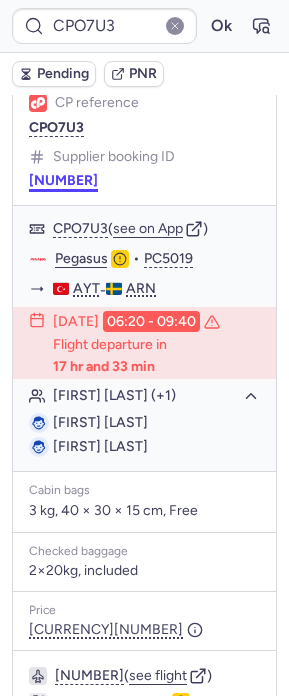 click on "[NUMBER]" at bounding box center (63, 181) 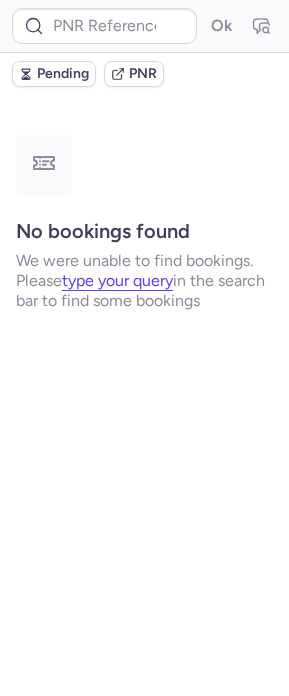 scroll, scrollTop: 0, scrollLeft: 0, axis: both 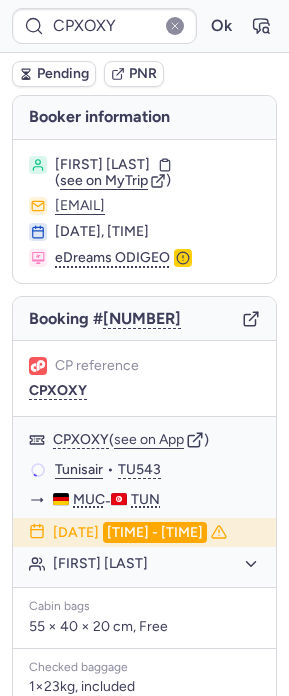 type on "CPRRFV" 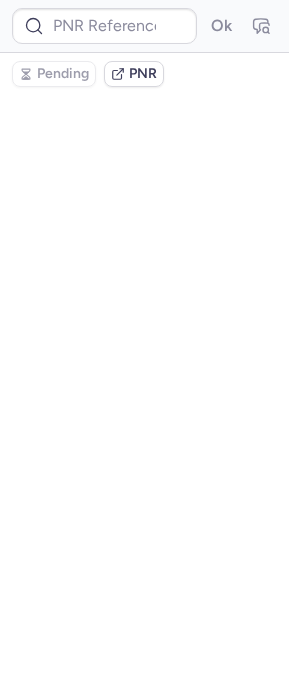 type on "[CODE]" 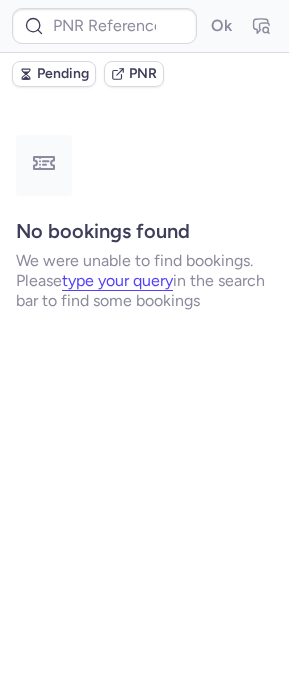 type on "CPRRFV" 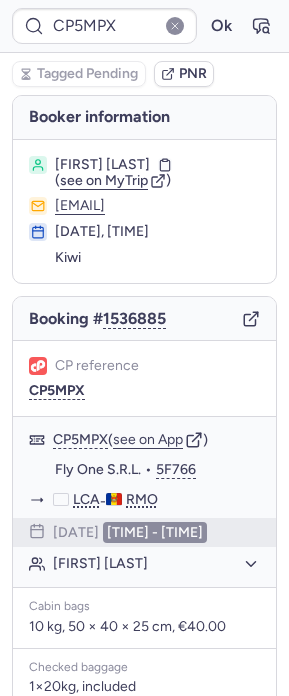 scroll, scrollTop: 348, scrollLeft: 0, axis: vertical 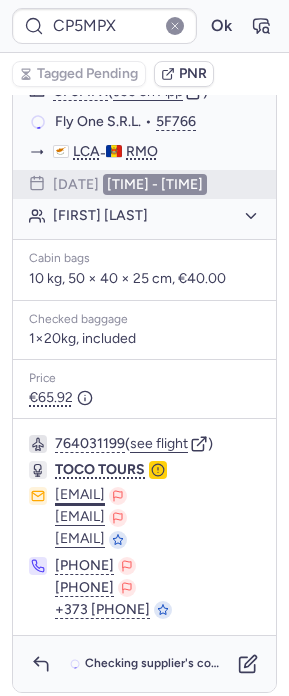 type on "CPC8WT" 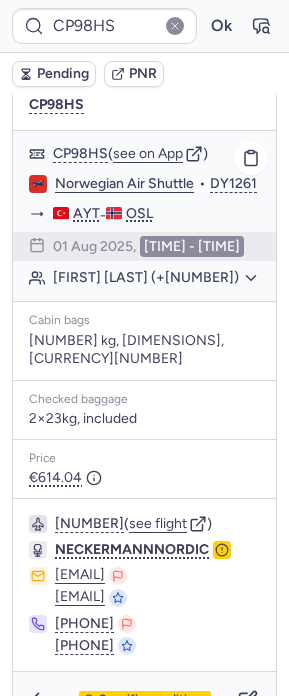 scroll, scrollTop: 382, scrollLeft: 0, axis: vertical 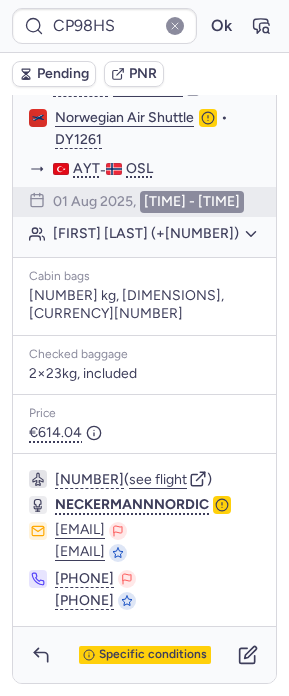 type on "CPOM3H" 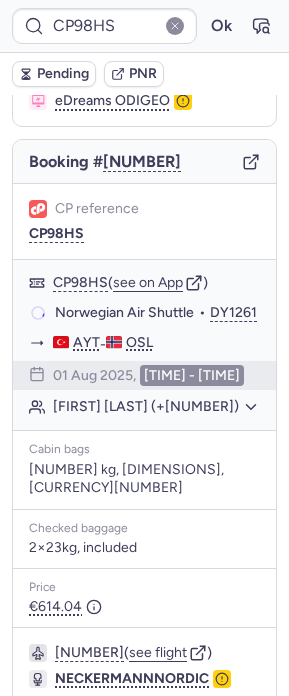 scroll, scrollTop: 360, scrollLeft: 0, axis: vertical 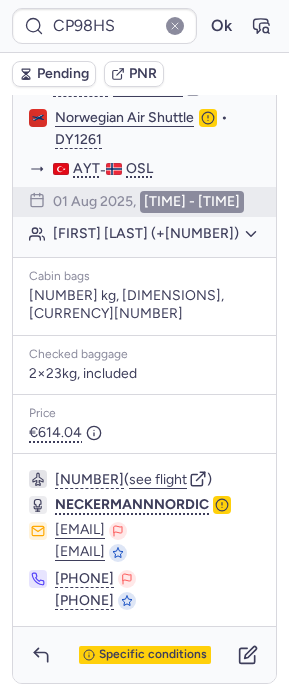 type on "CP25PC" 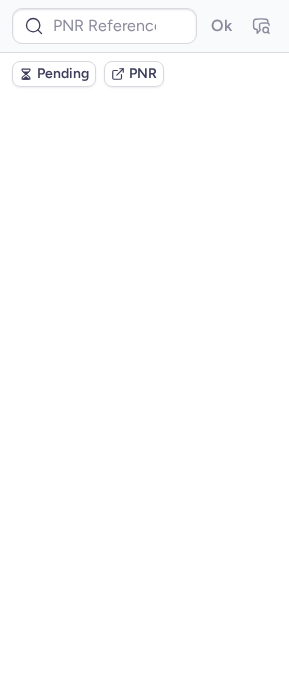 scroll, scrollTop: 0, scrollLeft: 0, axis: both 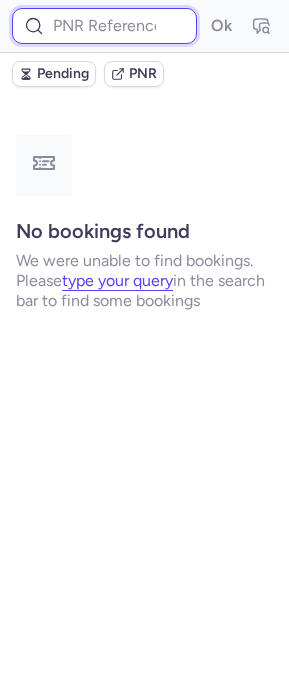 click at bounding box center [104, 26] 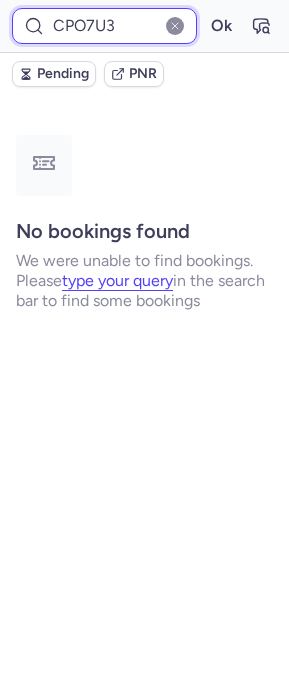click on "Ok" at bounding box center [221, 26] 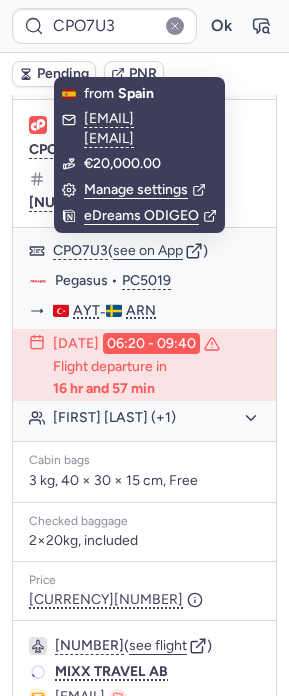 scroll, scrollTop: 266, scrollLeft: 0, axis: vertical 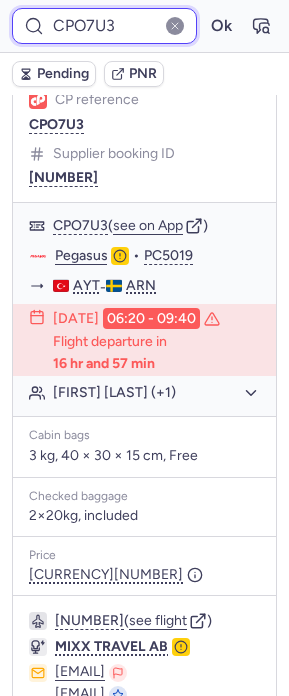 click on "CPO7U3" at bounding box center (104, 26) 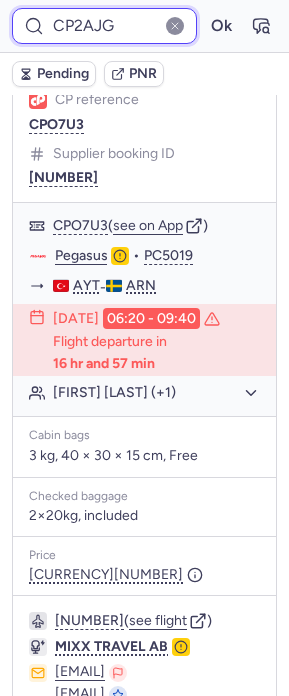 type on "CP2AJG" 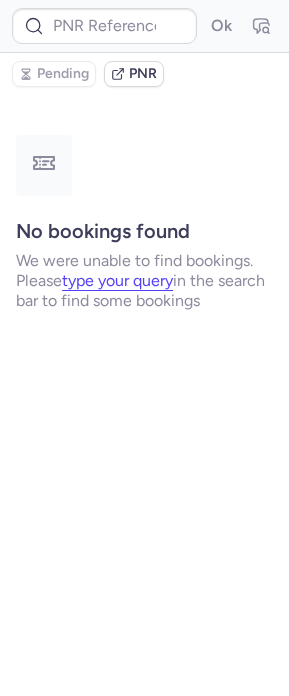 scroll, scrollTop: 0, scrollLeft: 0, axis: both 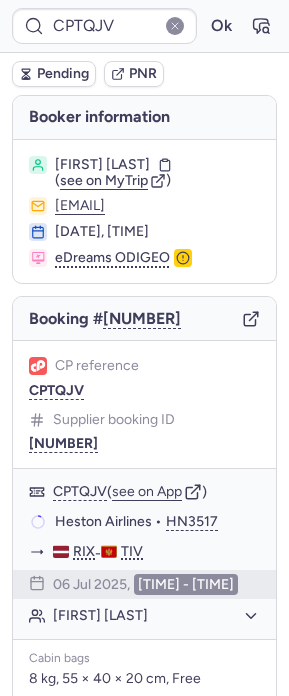 type on "[CODE]" 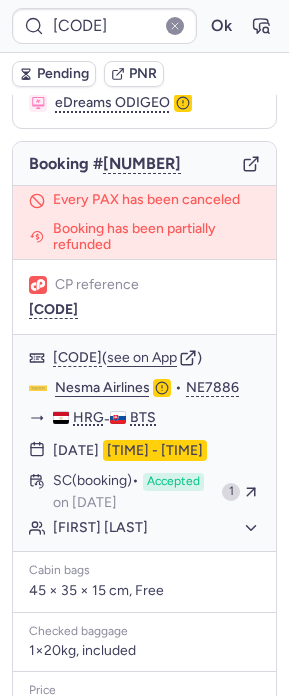 scroll, scrollTop: 0, scrollLeft: 0, axis: both 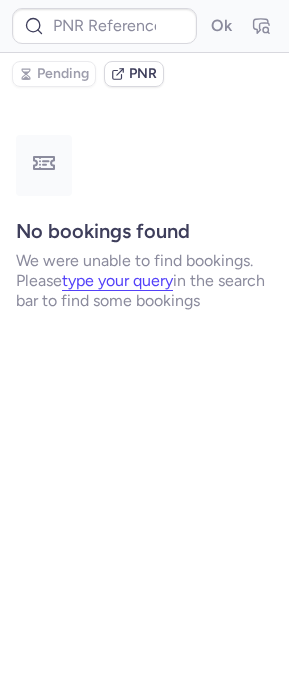 type on "CP2WYD" 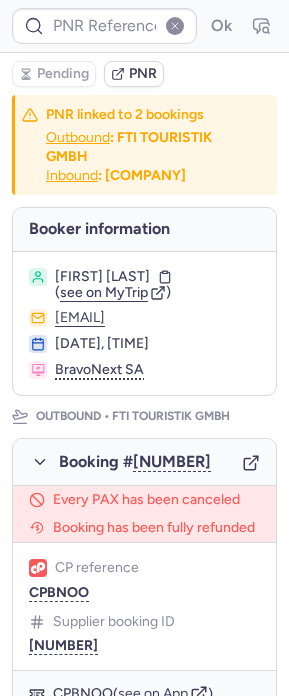 type on "[CODE]" 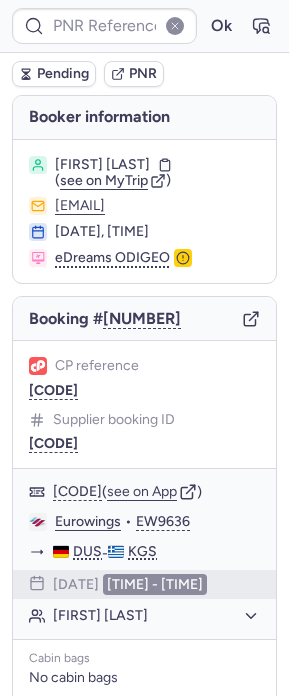 type on "CPDZVS" 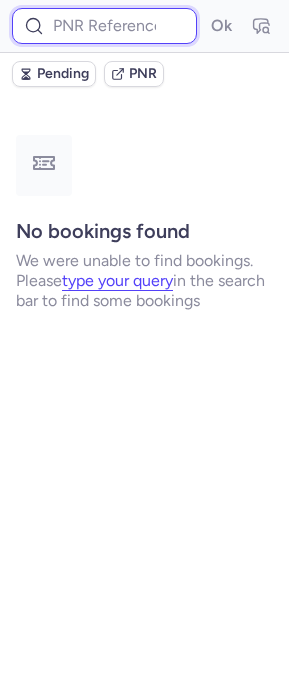 click at bounding box center (104, 26) 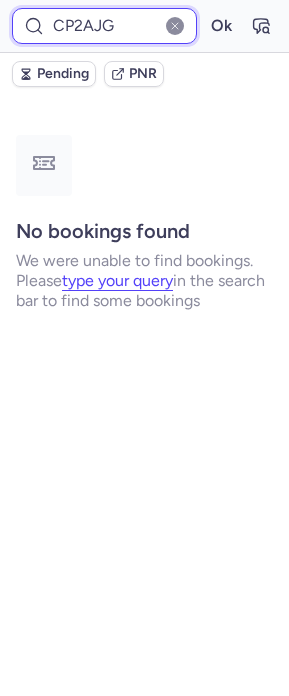 type on "CP2AJG" 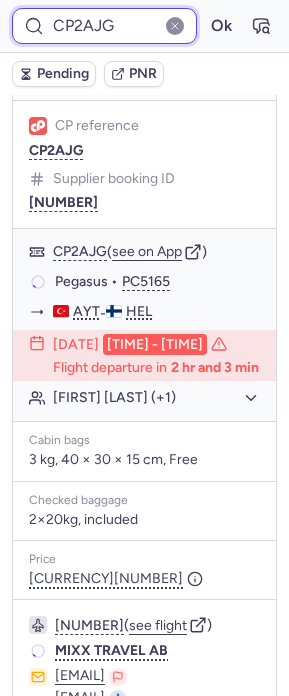 scroll, scrollTop: 1341, scrollLeft: 0, axis: vertical 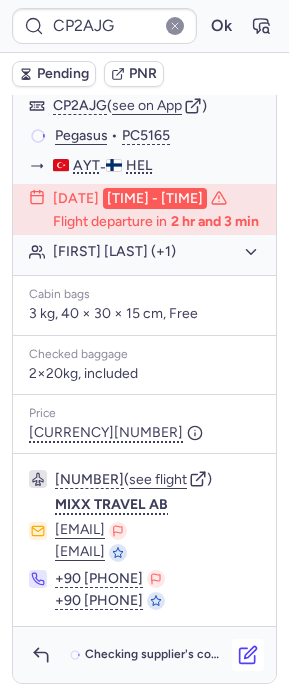 click 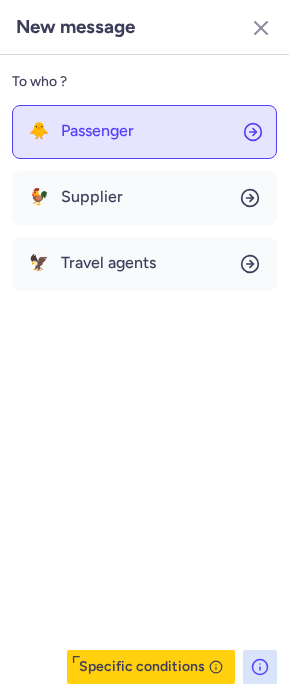 click on "Passenger" at bounding box center [97, 131] 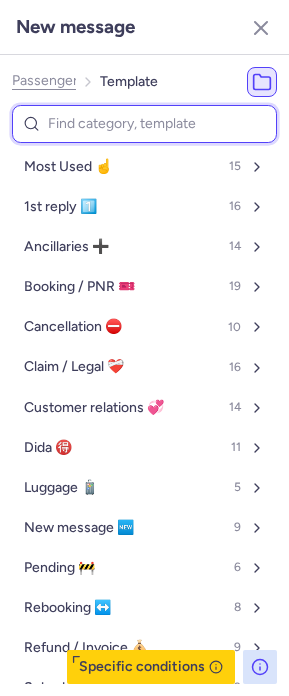 click at bounding box center [144, 124] 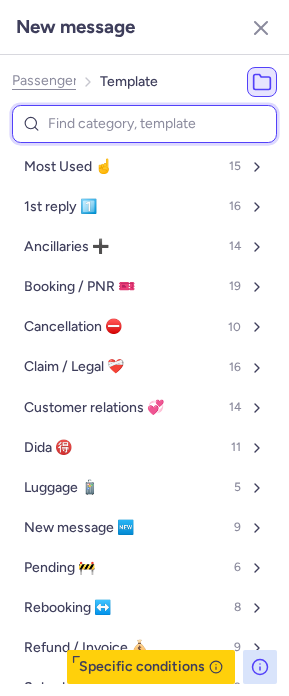 type on "n" 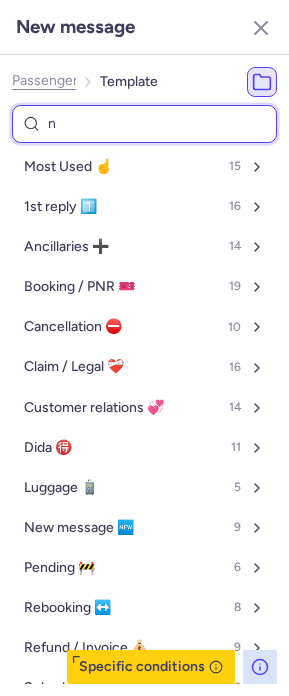 select on "en" 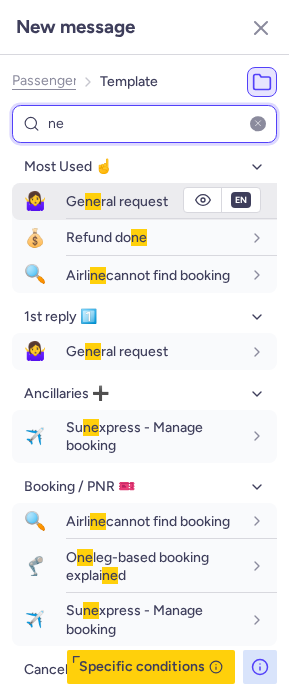 type on "ne" 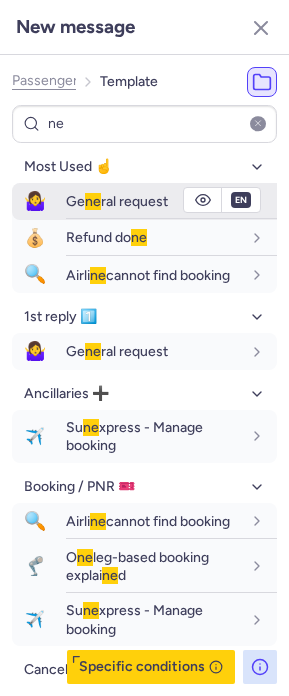 click on "Ge ne ral request" at bounding box center [117, 201] 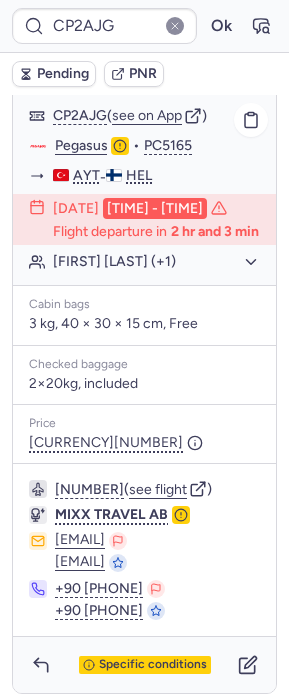 scroll, scrollTop: 1235, scrollLeft: 0, axis: vertical 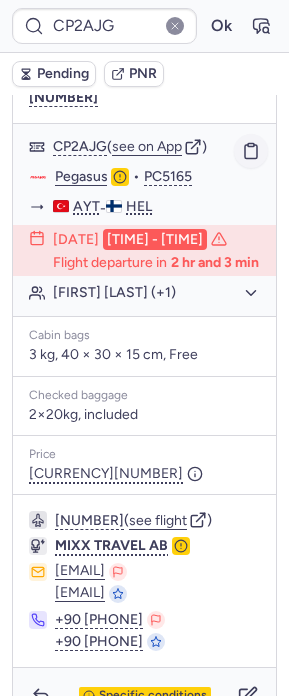 click 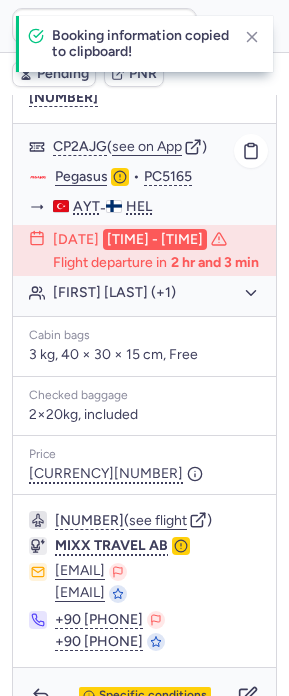 type 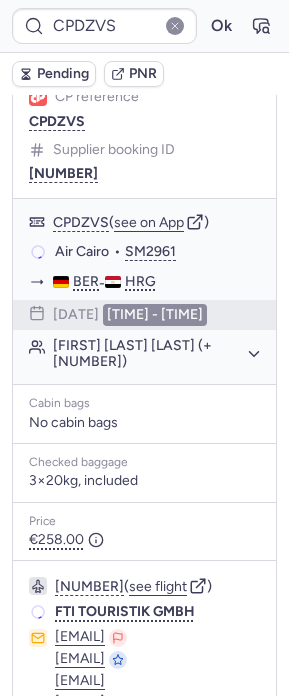 type on "CP2WYD" 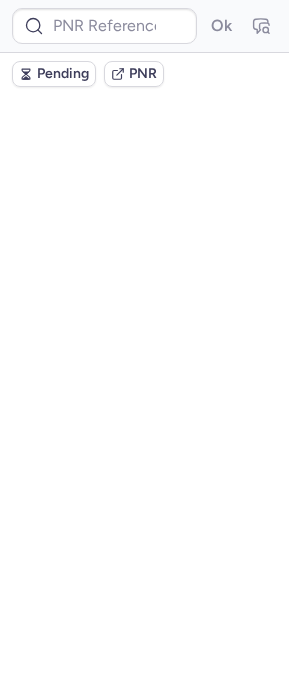 scroll, scrollTop: 0, scrollLeft: 0, axis: both 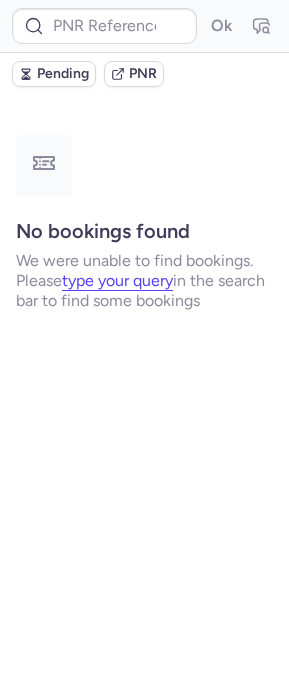 type on "[NUMBER]" 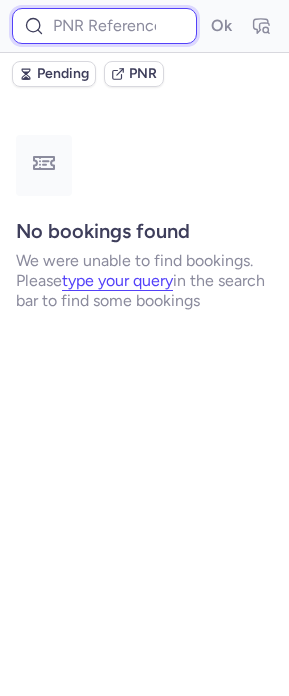 click at bounding box center (104, 26) 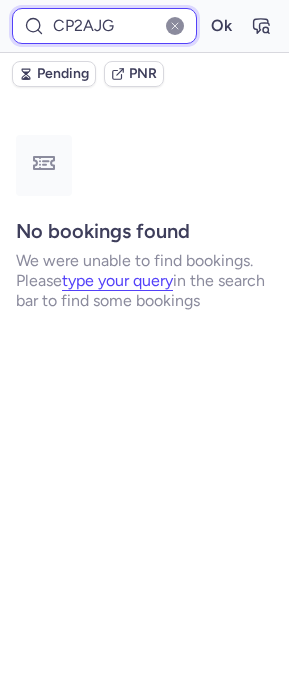 type on "CP2AJG" 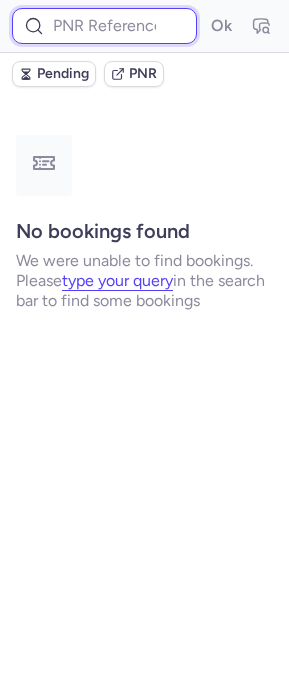 click at bounding box center [104, 26] 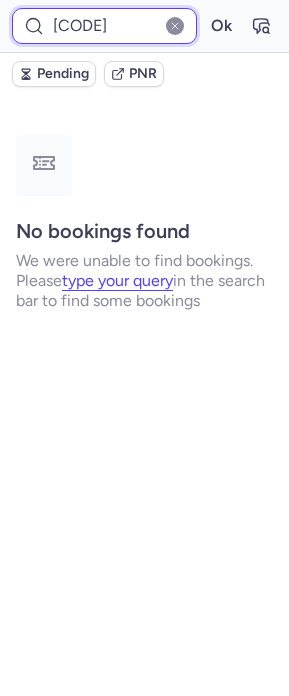 type on "[CODE]" 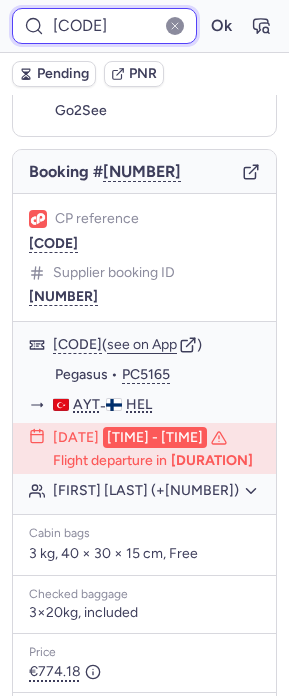 scroll, scrollTop: 399, scrollLeft: 0, axis: vertical 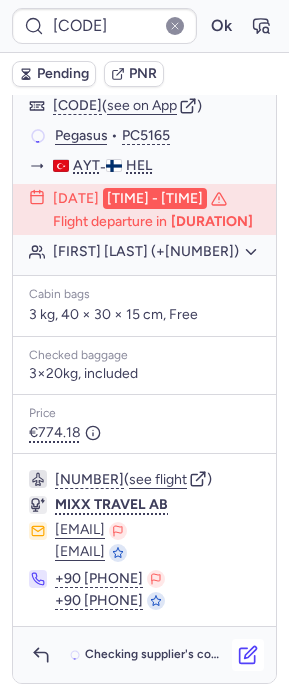 click 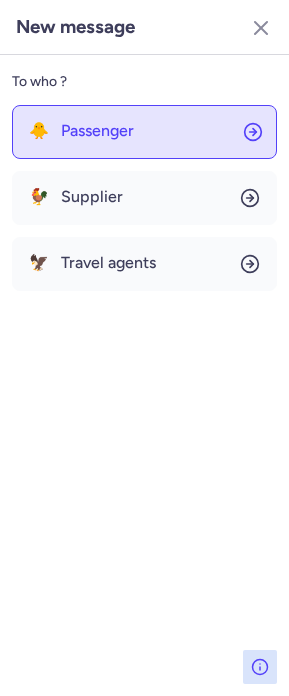 click on "🐥 Passenger" 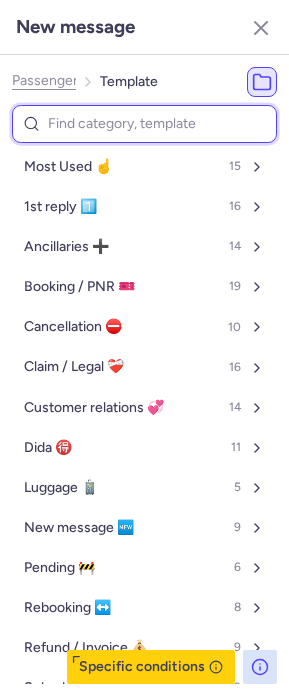 click at bounding box center (144, 124) 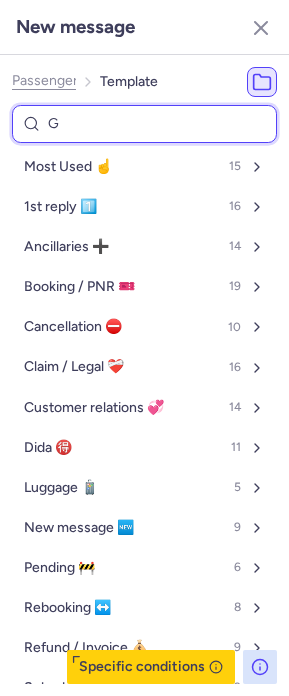 select on "en" 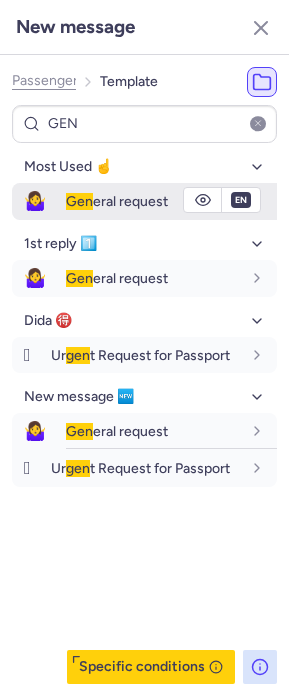 click on "Gen eral request" at bounding box center [171, 201] 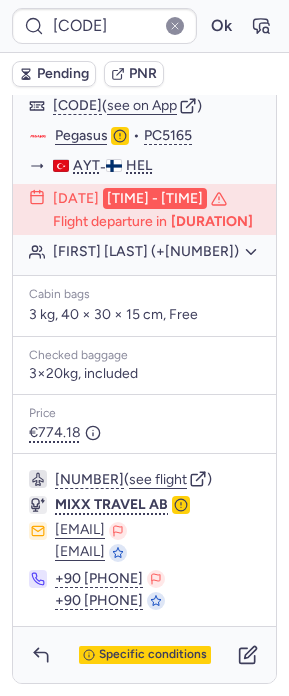 scroll, scrollTop: 341, scrollLeft: 0, axis: vertical 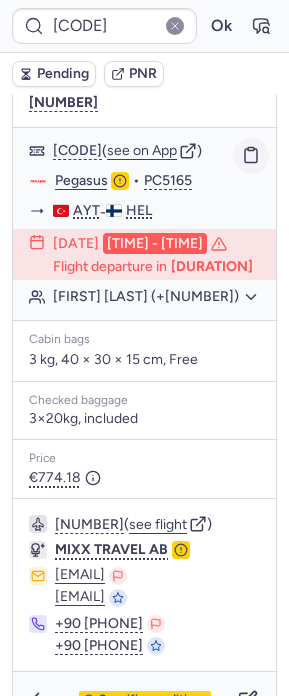 click 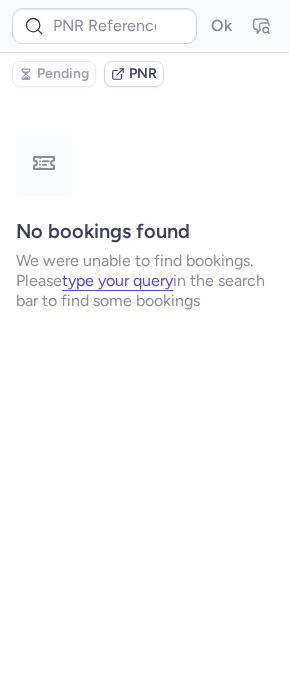 scroll, scrollTop: 0, scrollLeft: 0, axis: both 